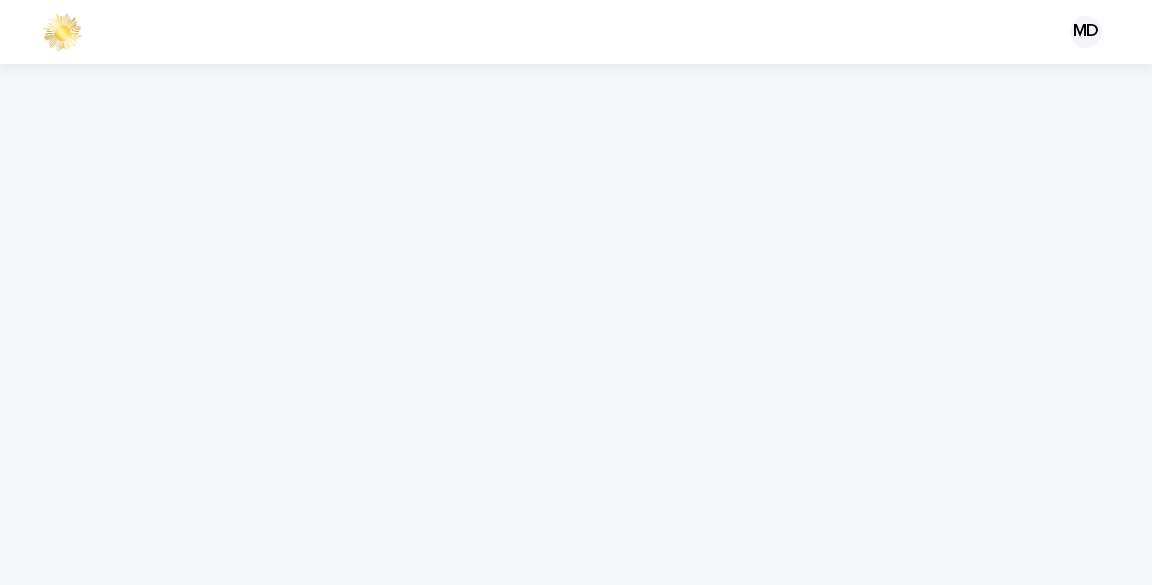 scroll, scrollTop: 0, scrollLeft: 0, axis: both 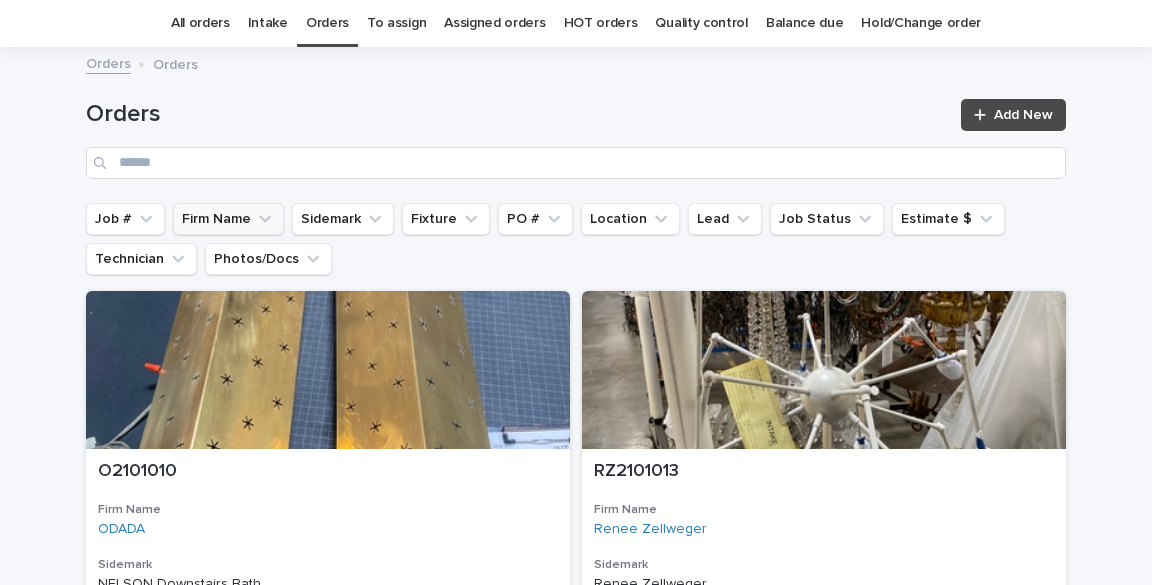 click on "Firm Name" at bounding box center (228, 219) 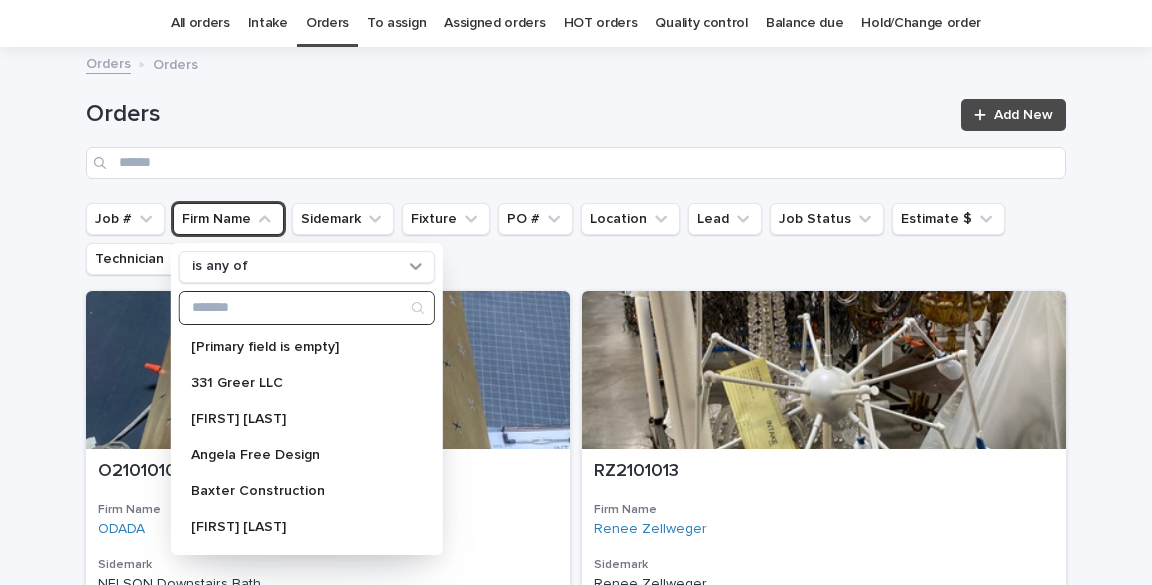 click at bounding box center [307, 308] 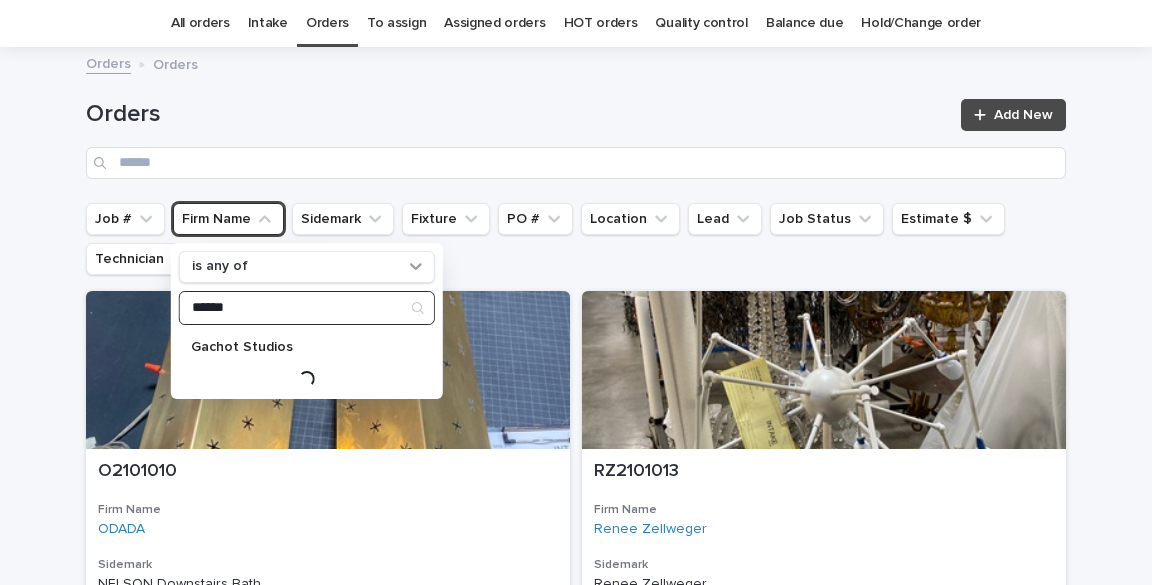type on "******" 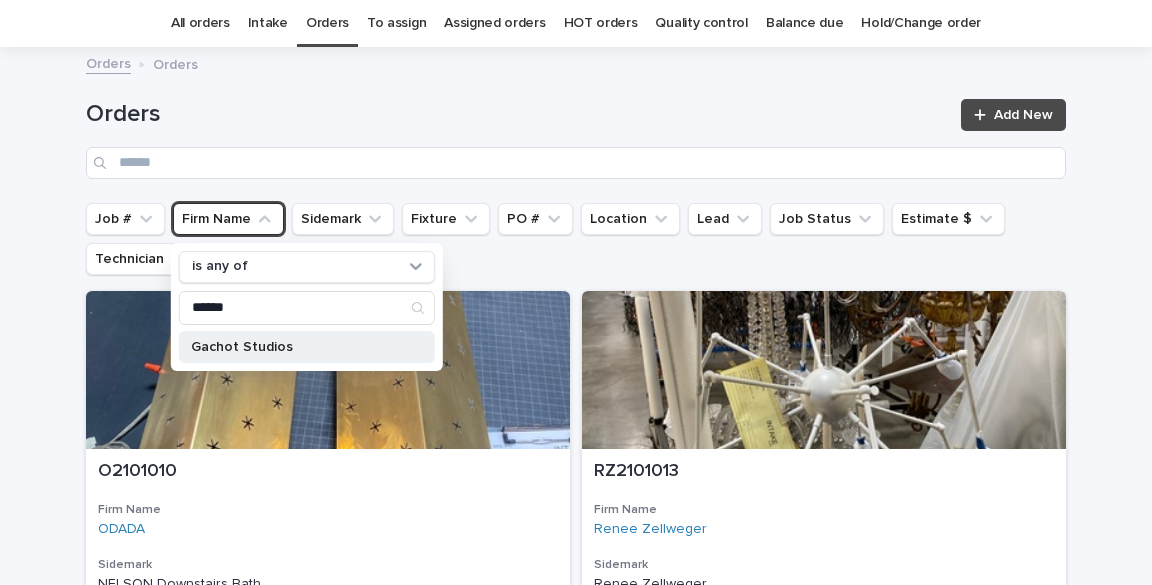 click on "Gachot Studios" at bounding box center (297, 347) 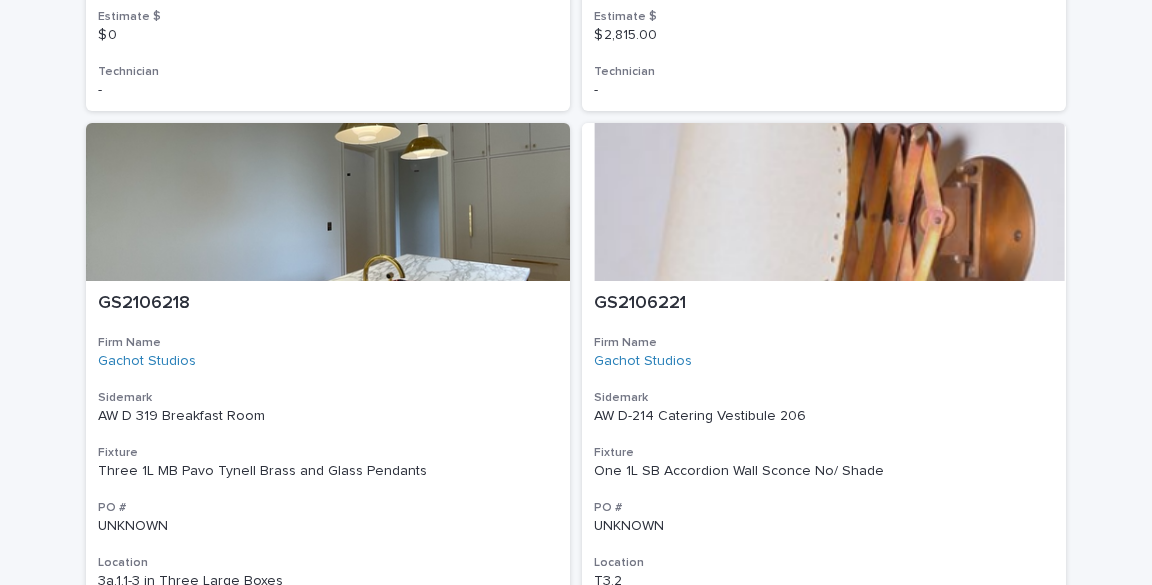 scroll, scrollTop: 6864, scrollLeft: 0, axis: vertical 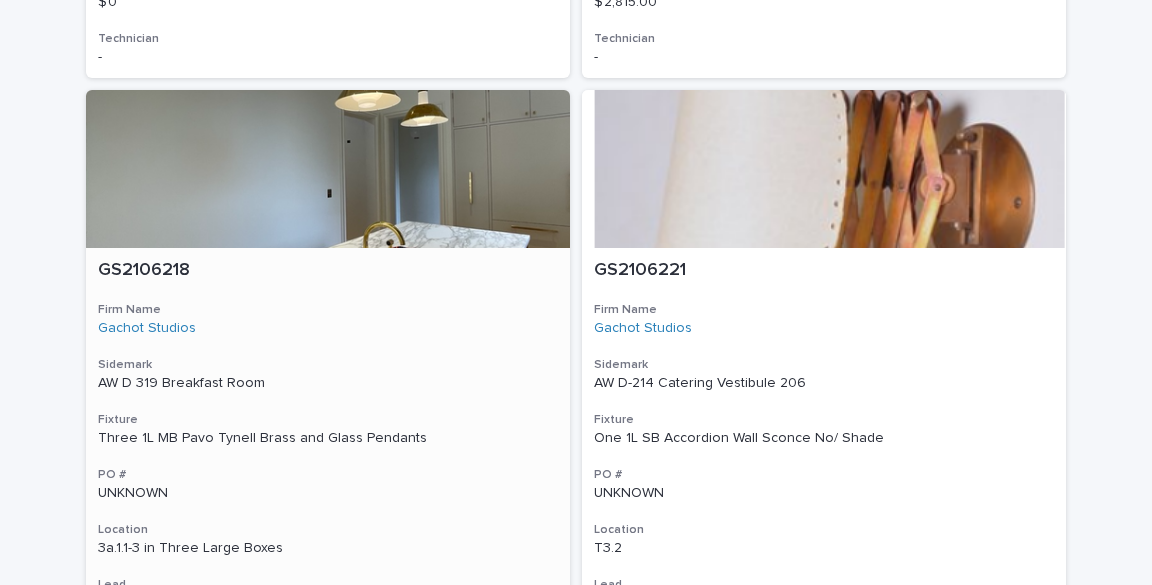 click on "Three 1L MB Pavo Tynell Brass and Glass Pendants" at bounding box center (328, 438) 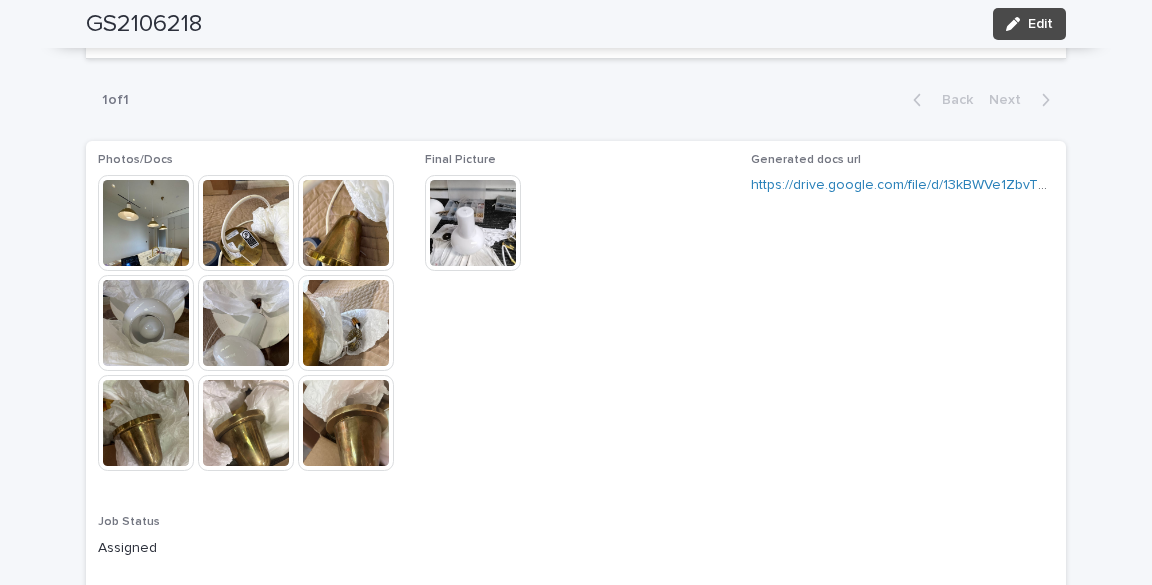 scroll, scrollTop: 1600, scrollLeft: 0, axis: vertical 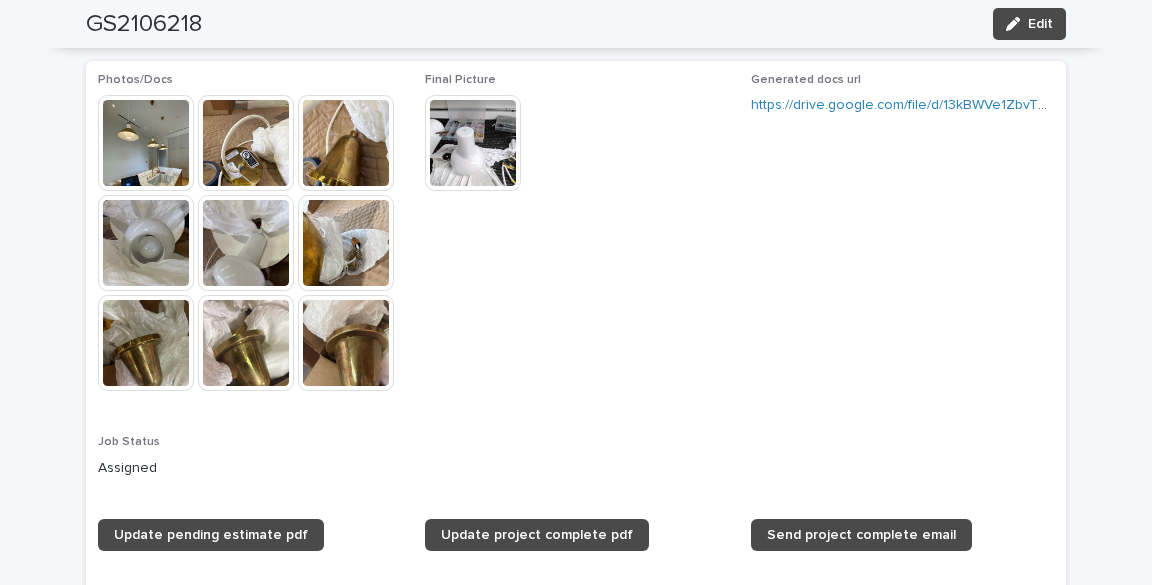 click at bounding box center [473, 143] 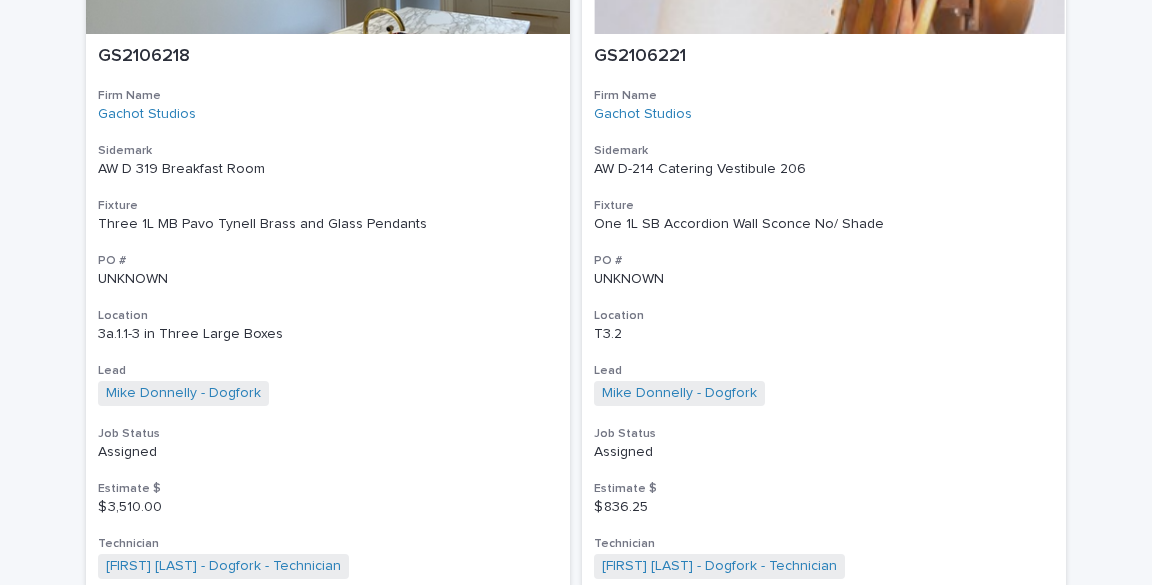 scroll, scrollTop: 7120, scrollLeft: 0, axis: vertical 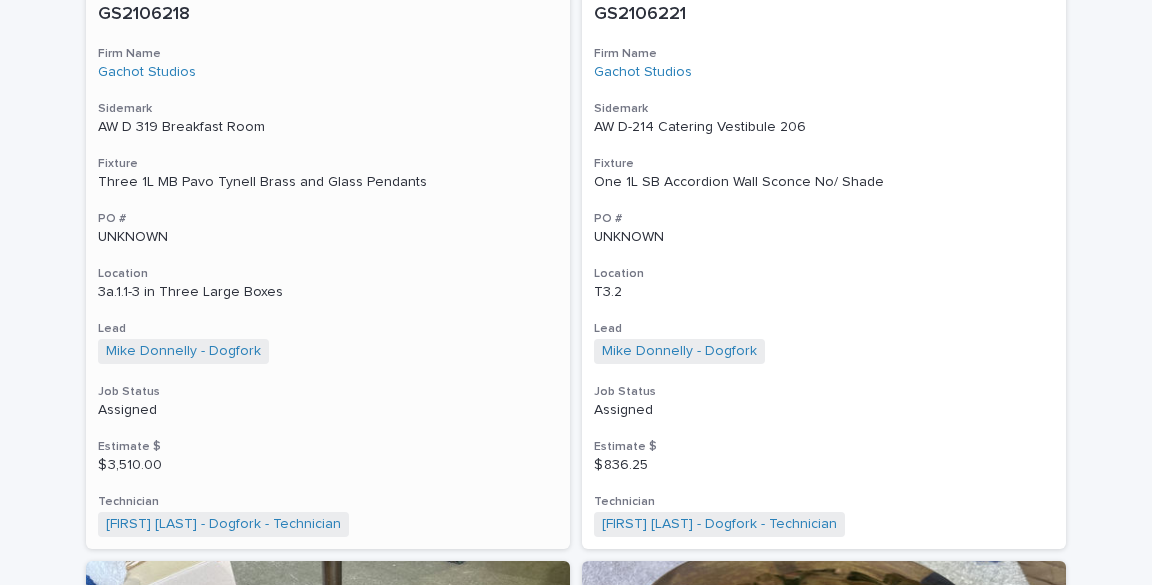 click on "Three 1L MB Pavo Tynell Brass and Glass Pendants" at bounding box center [328, 182] 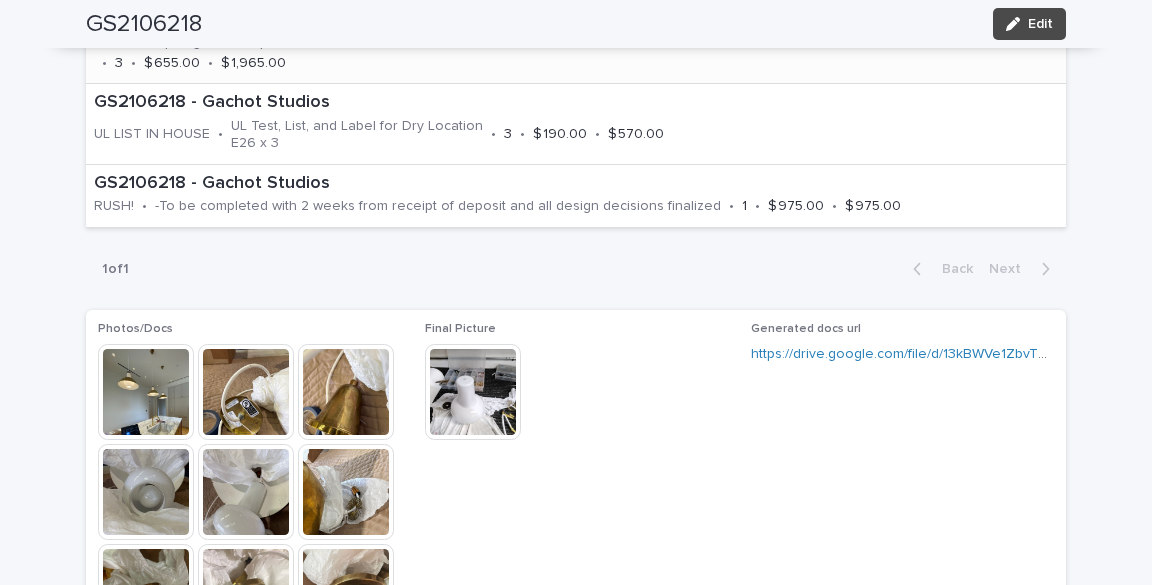 scroll, scrollTop: 1360, scrollLeft: 0, axis: vertical 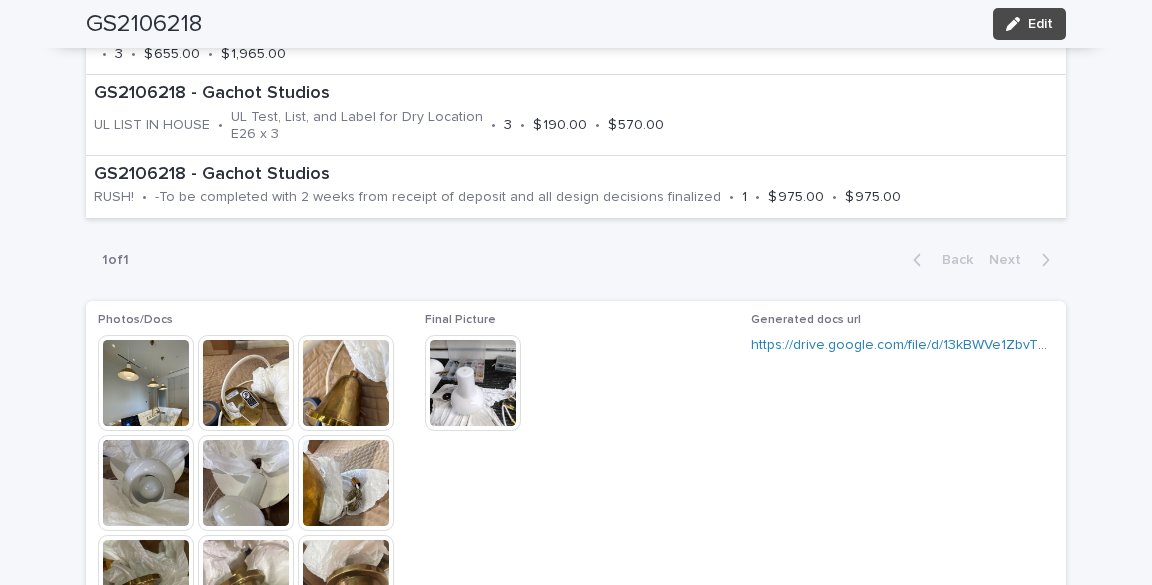 click at bounding box center [473, 383] 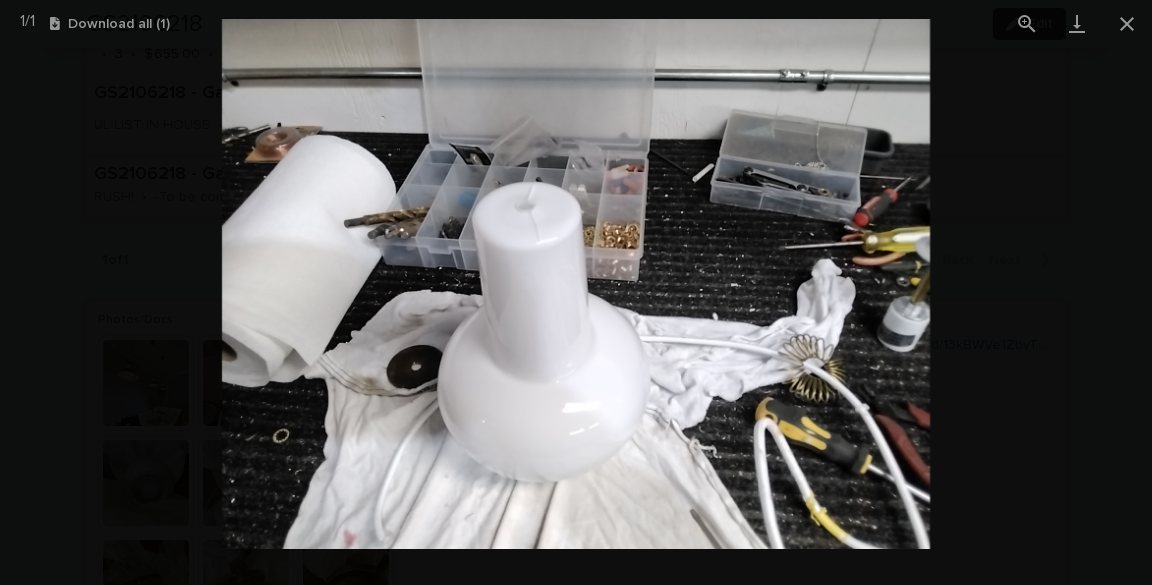 drag, startPoint x: 539, startPoint y: 304, endPoint x: 512, endPoint y: 251, distance: 59.48109 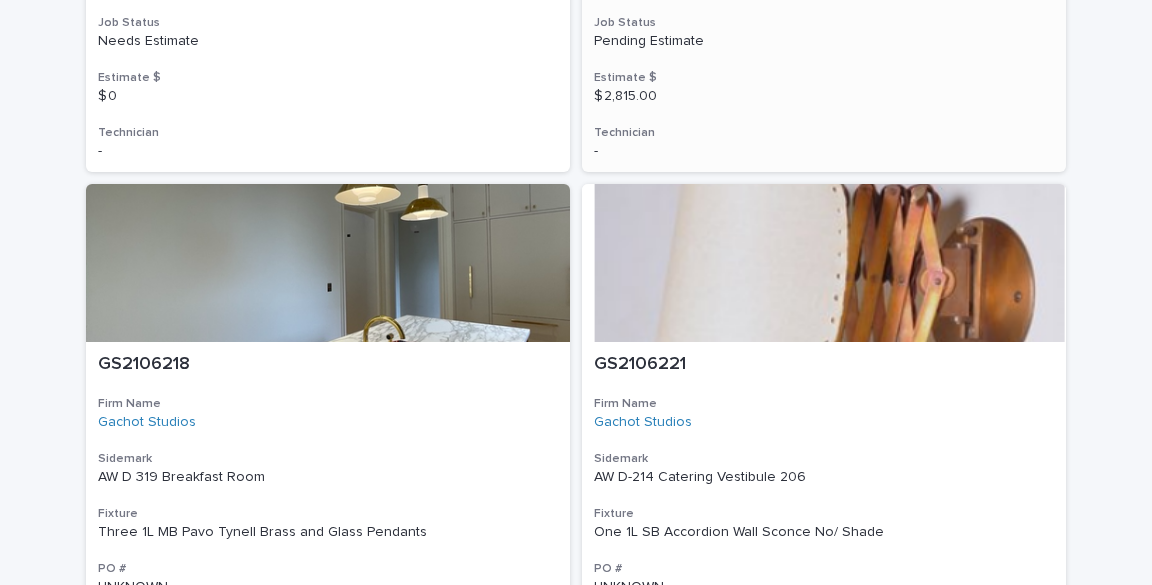 scroll, scrollTop: 6983, scrollLeft: 0, axis: vertical 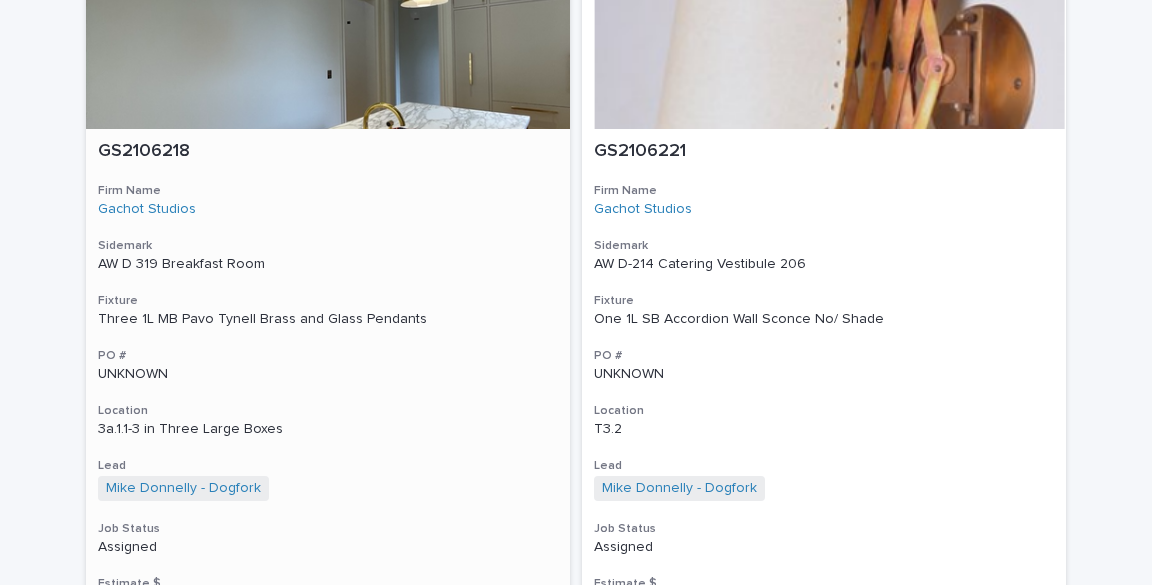 click on "Three 1L MB Pavo Tynell Brass and Glass Pendants" at bounding box center [328, 319] 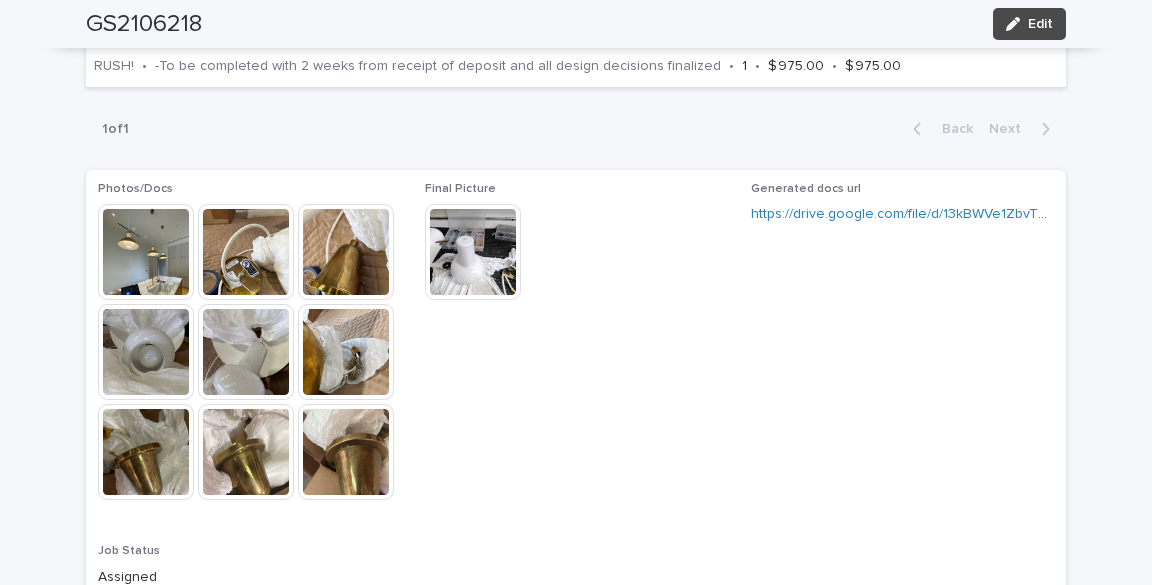 scroll, scrollTop: 1584, scrollLeft: 0, axis: vertical 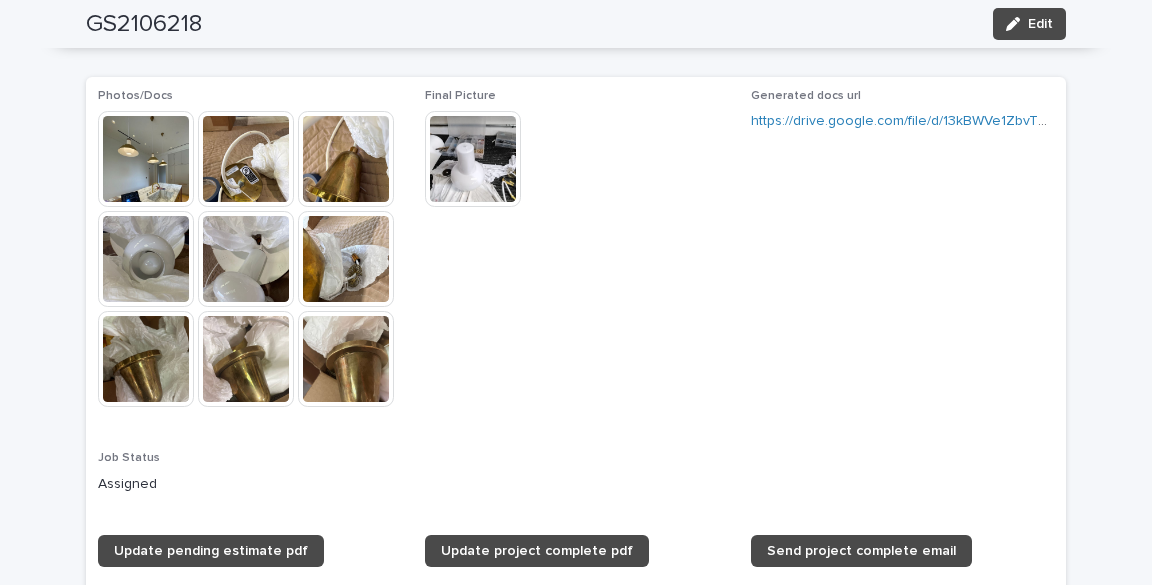 click at bounding box center (246, 159) 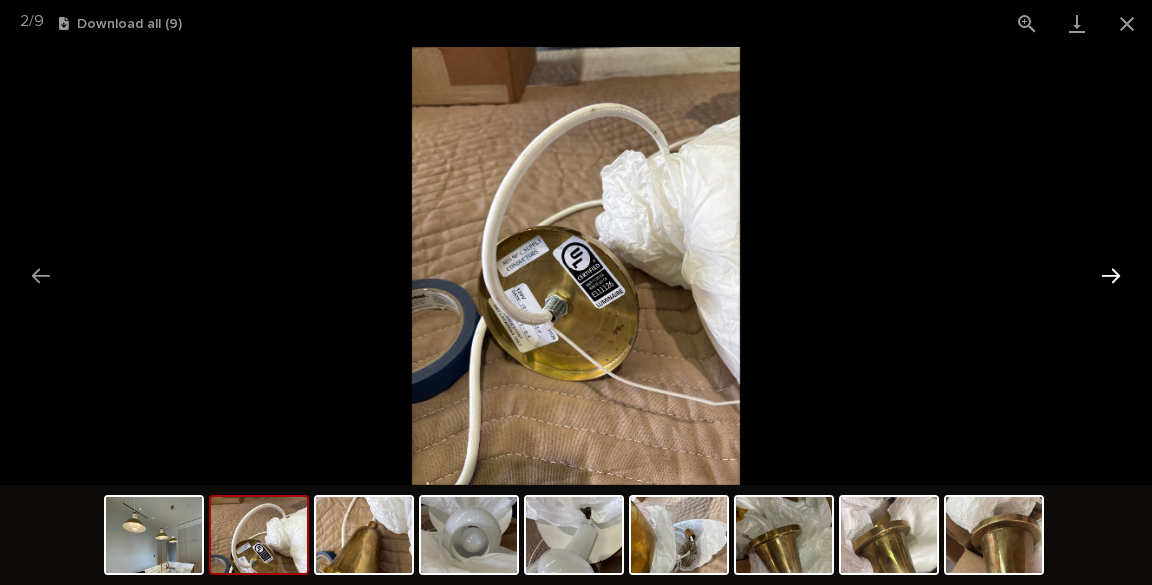 click at bounding box center [1111, 275] 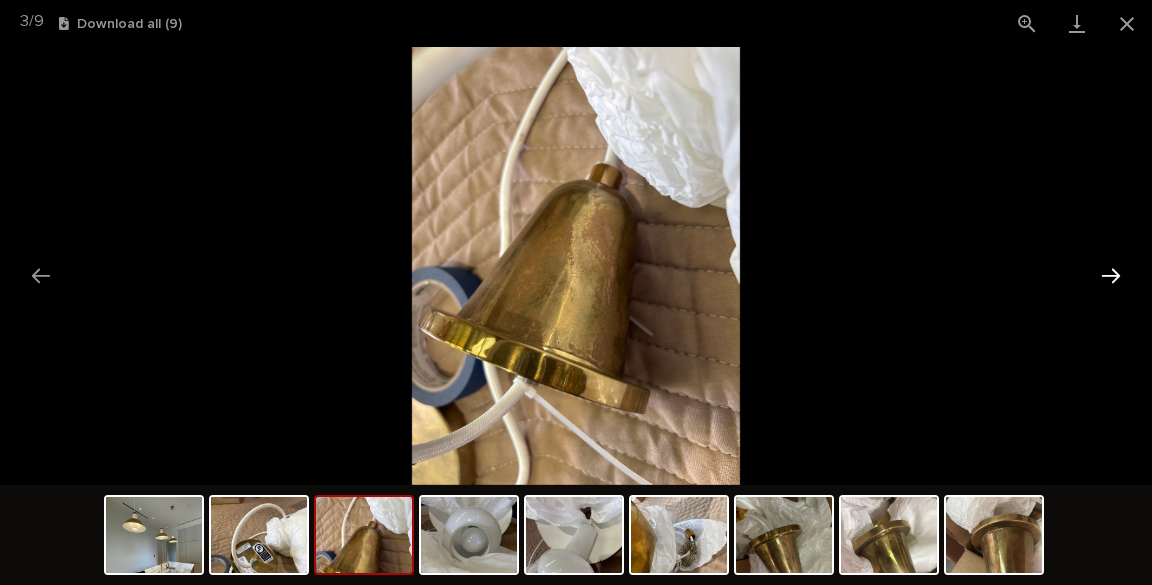click at bounding box center (1111, 275) 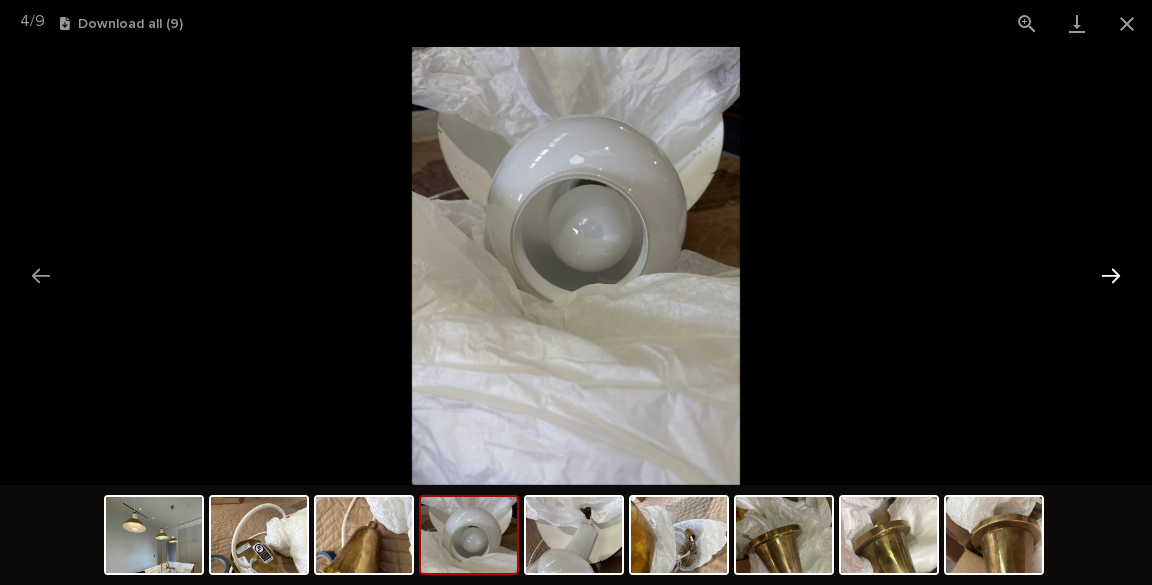 click at bounding box center (1111, 275) 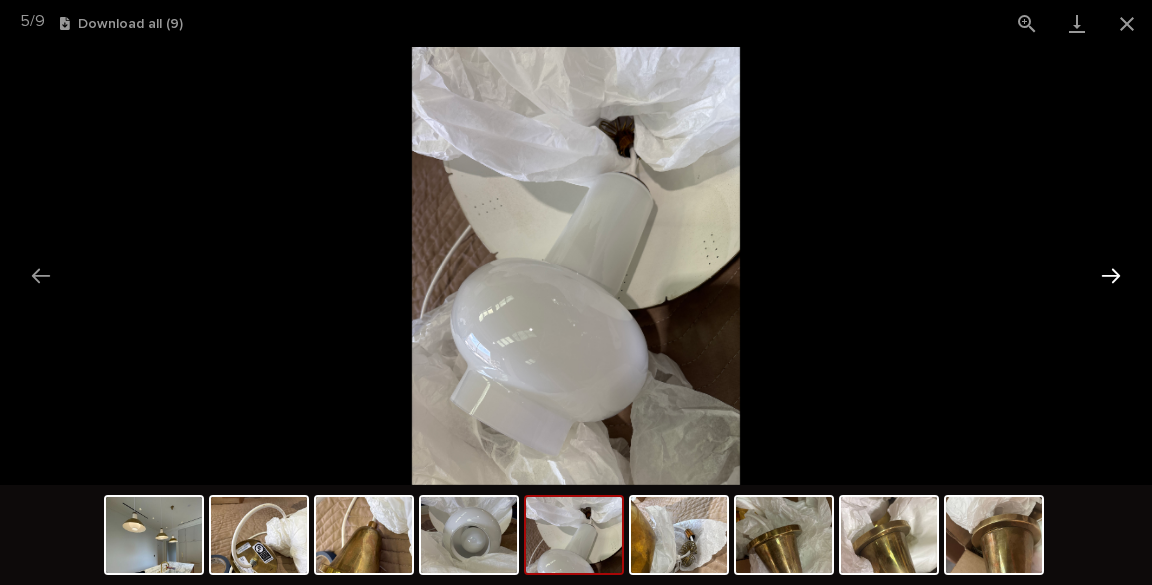 click at bounding box center (1111, 275) 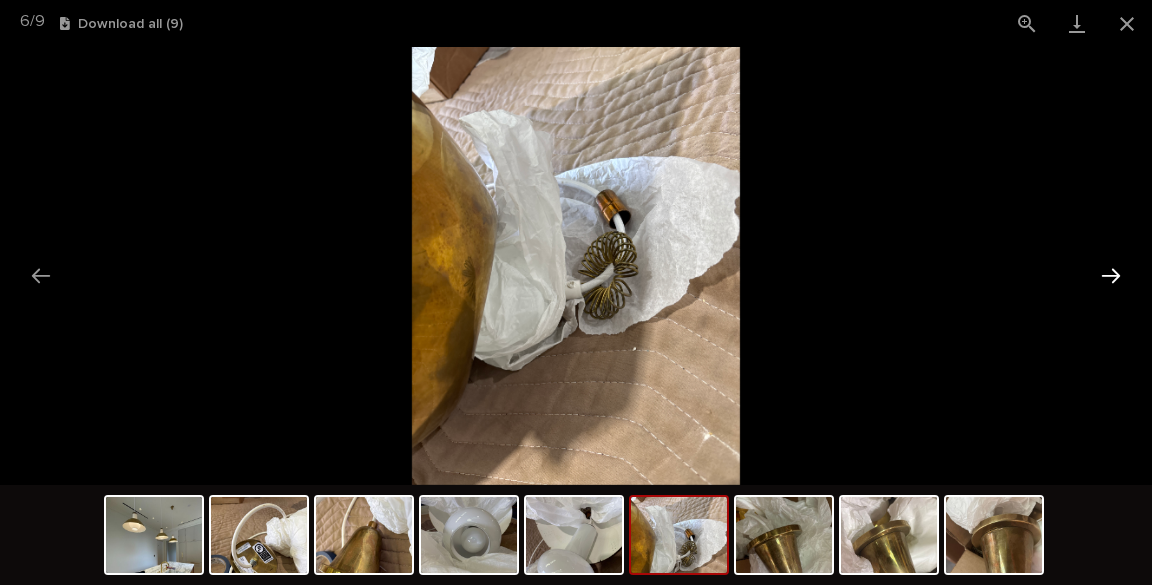click at bounding box center [1111, 275] 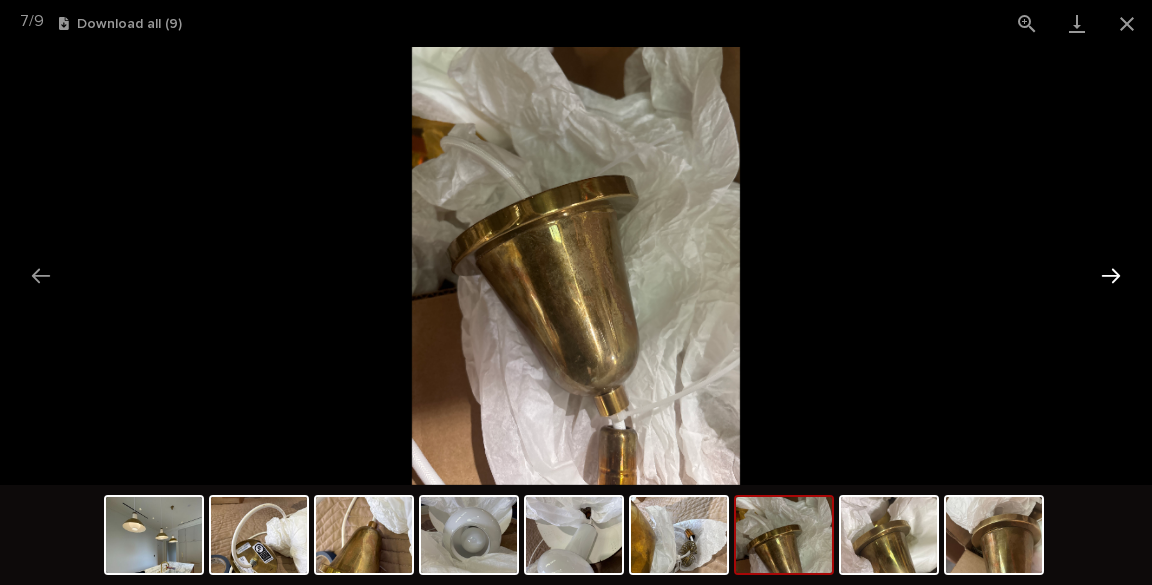 click at bounding box center (1111, 275) 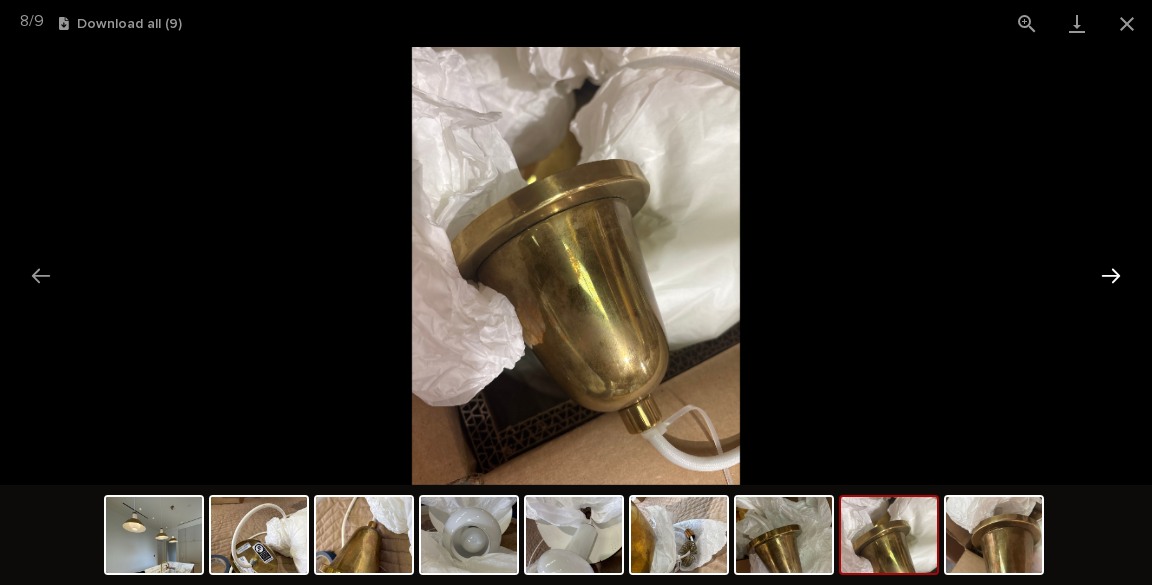 click at bounding box center [1111, 275] 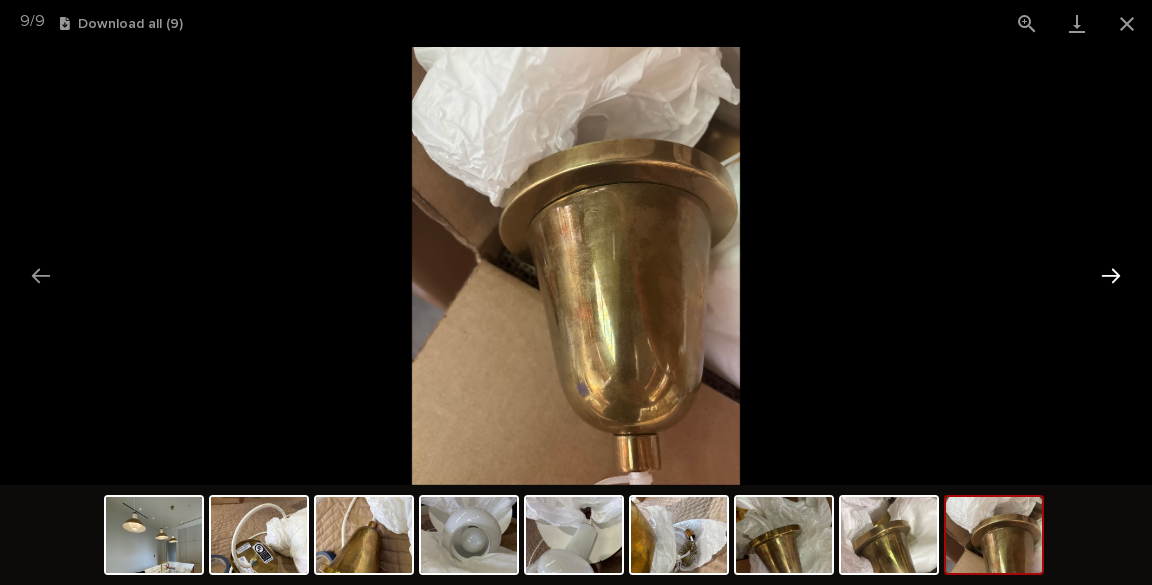 click at bounding box center [1111, 275] 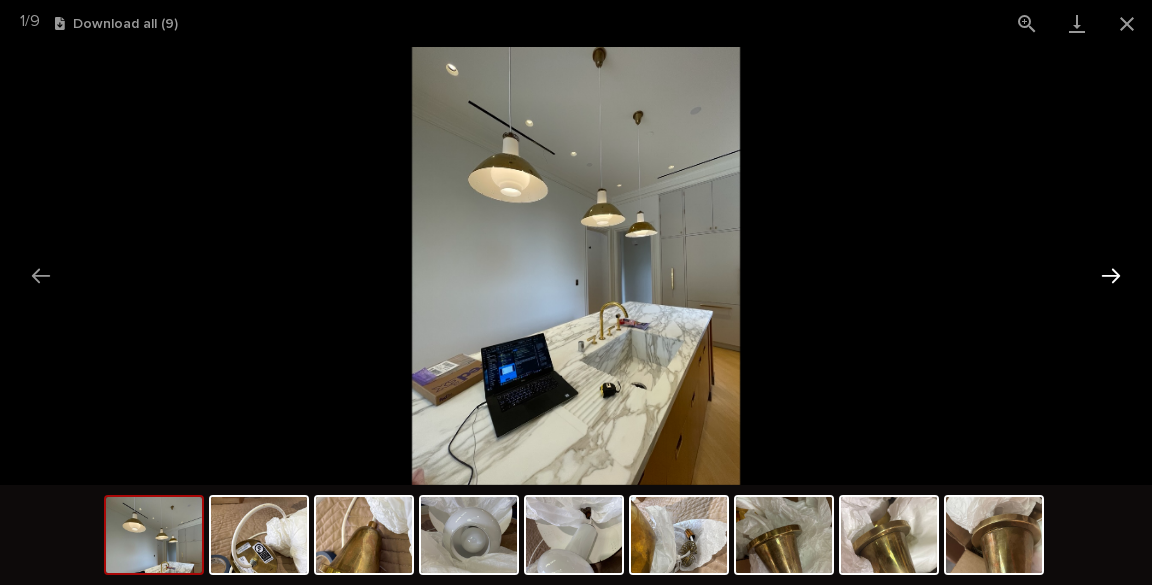 click at bounding box center (1111, 275) 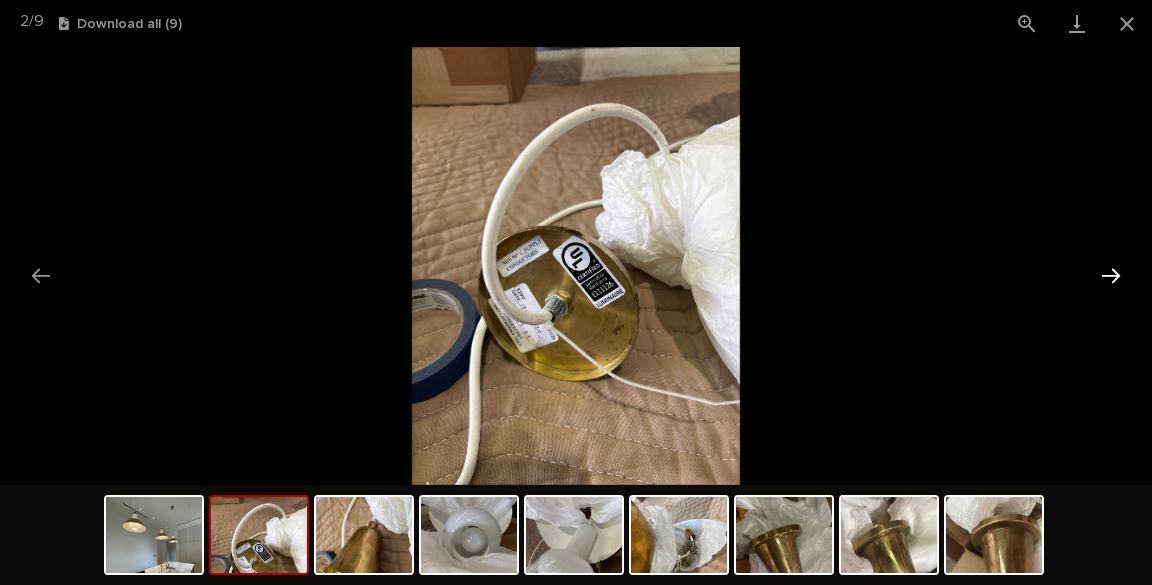 click at bounding box center (1111, 275) 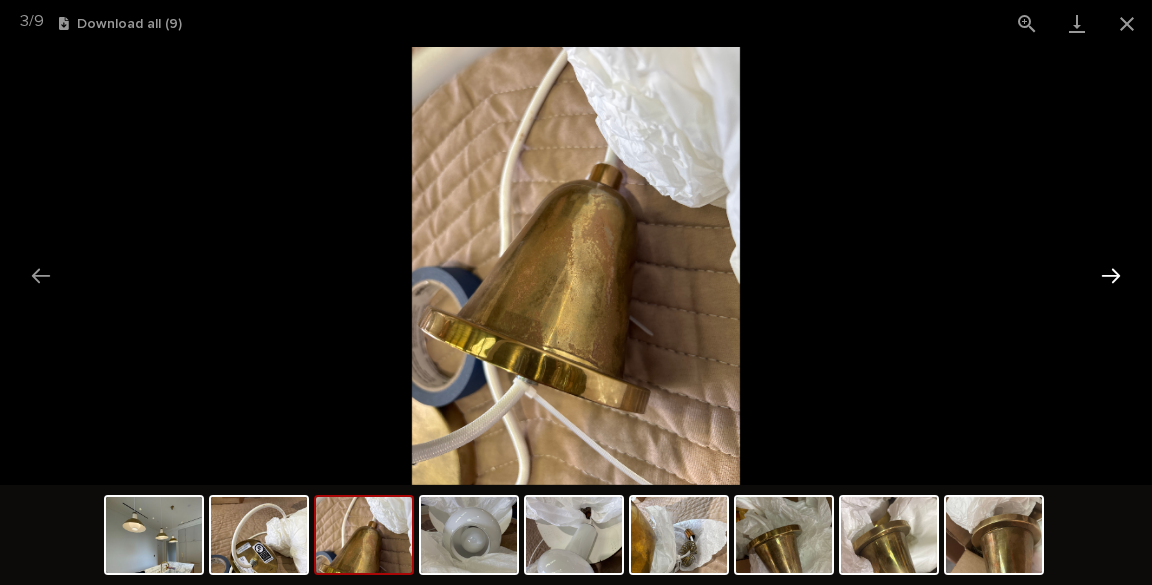 click at bounding box center [1111, 275] 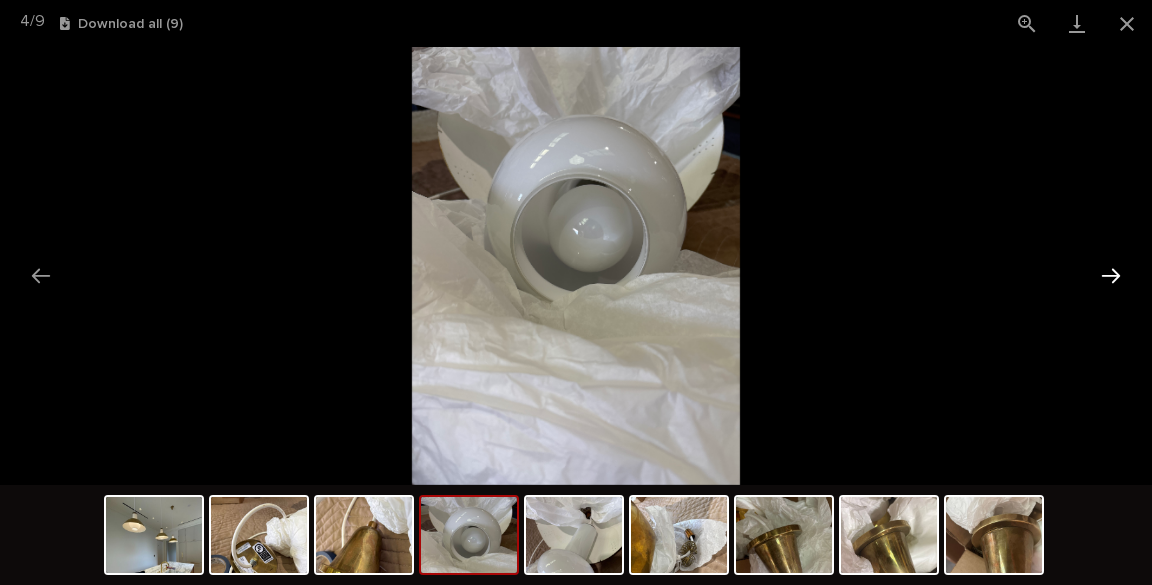 click at bounding box center (1111, 275) 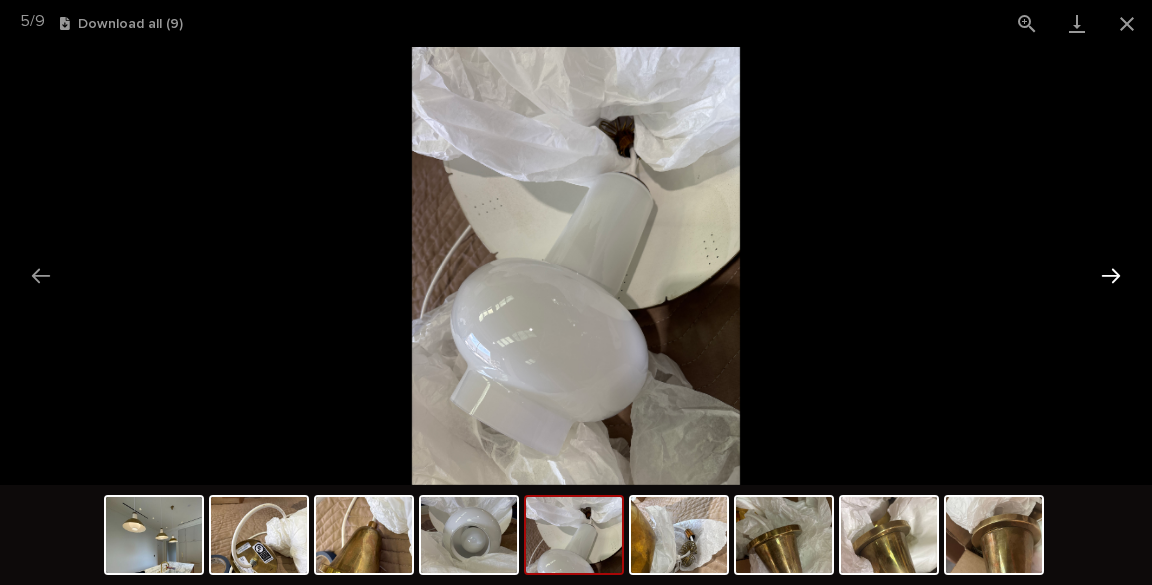 click at bounding box center [1111, 275] 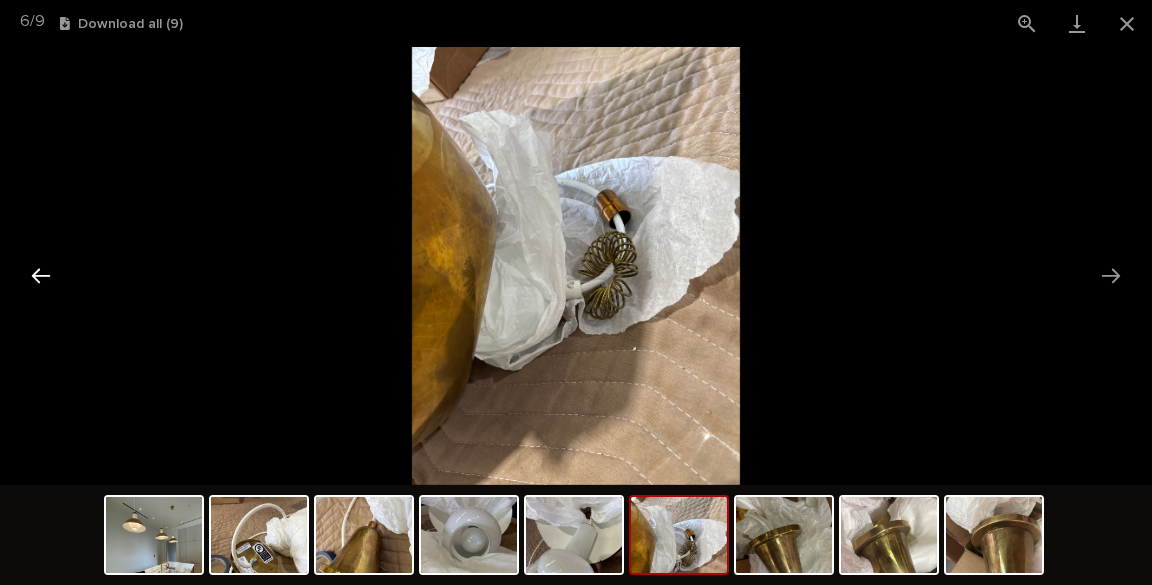 click at bounding box center (41, 275) 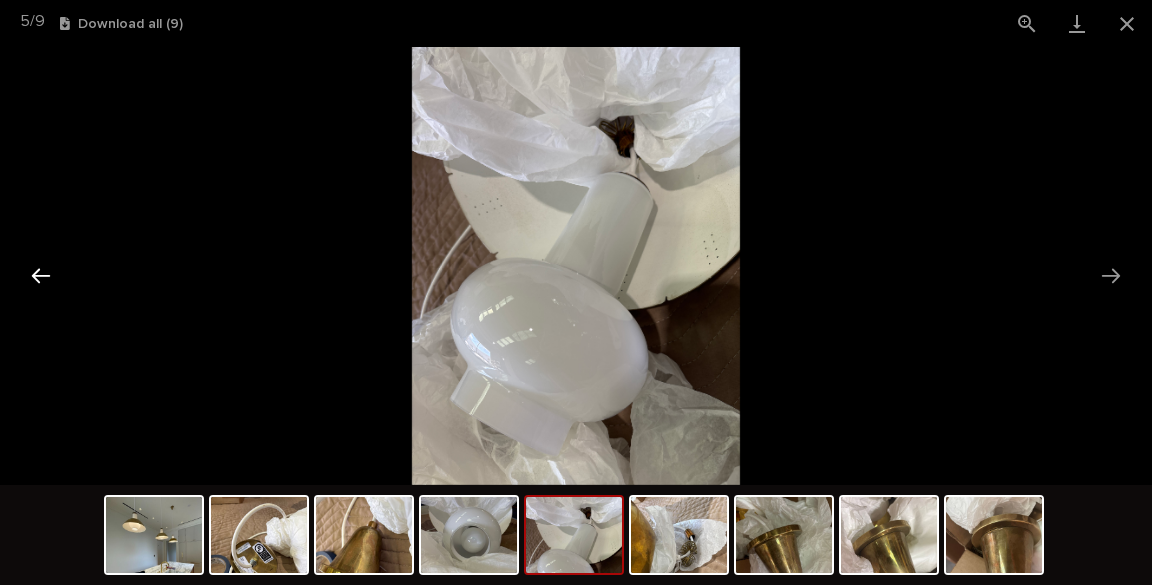 click at bounding box center [41, 275] 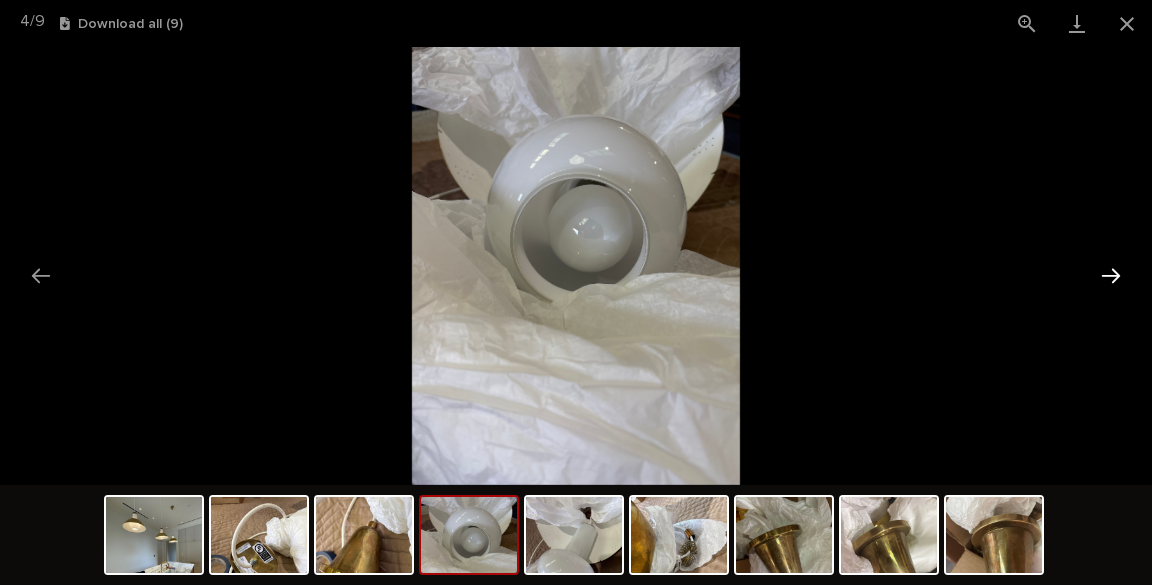 click at bounding box center [1111, 275] 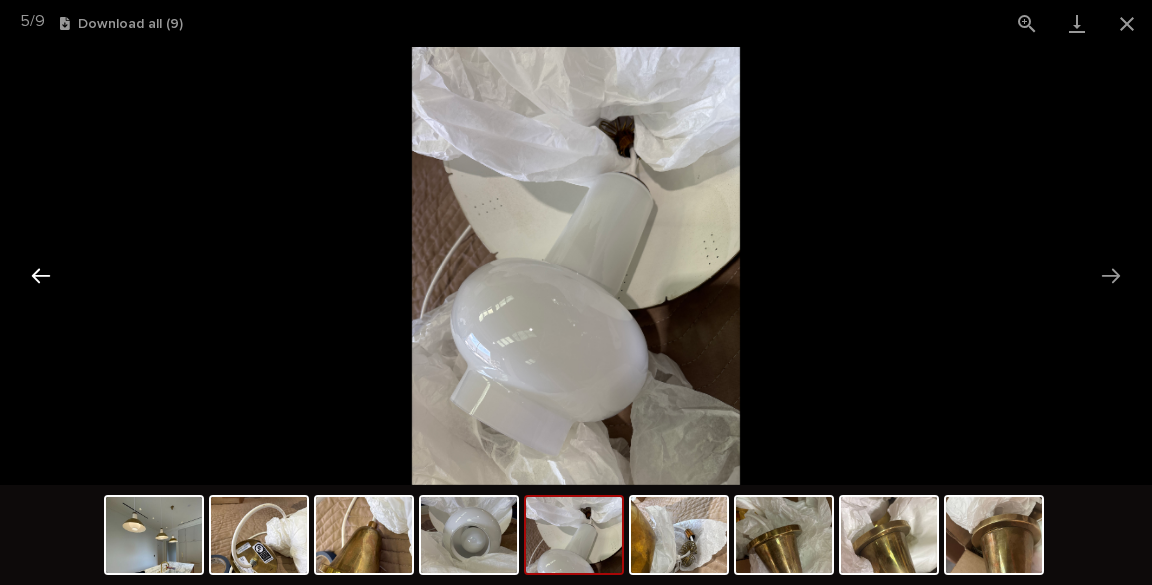 click at bounding box center [41, 275] 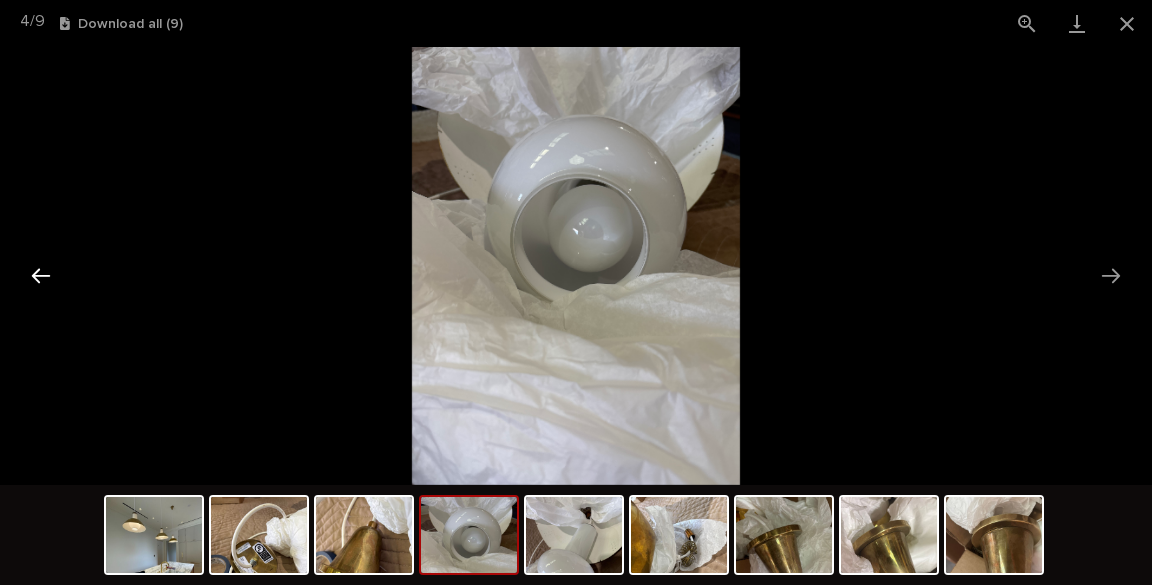 click at bounding box center [41, 275] 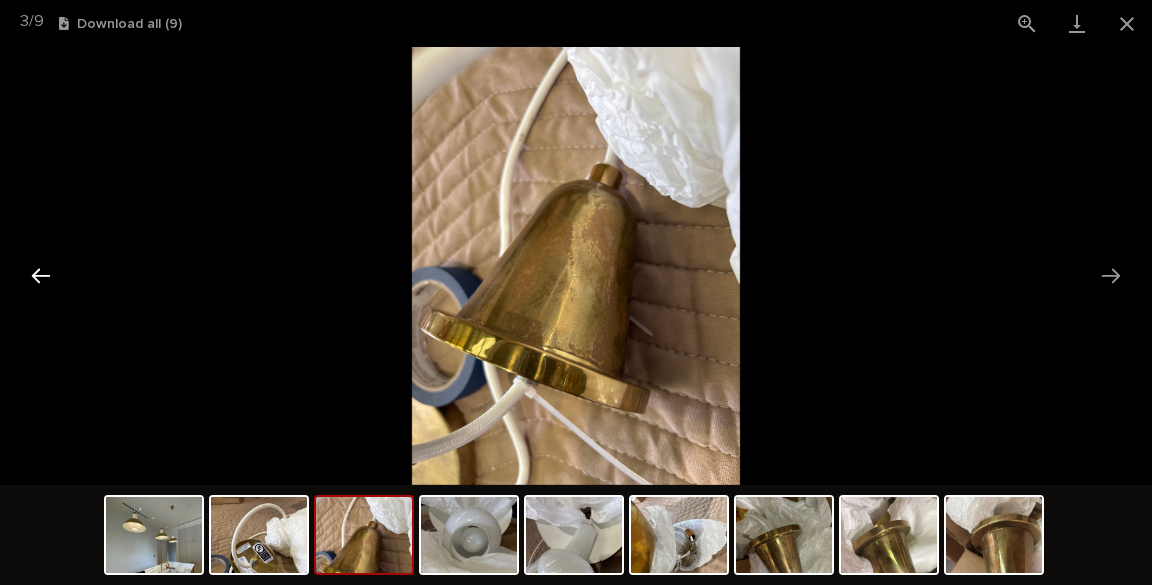 click at bounding box center (41, 275) 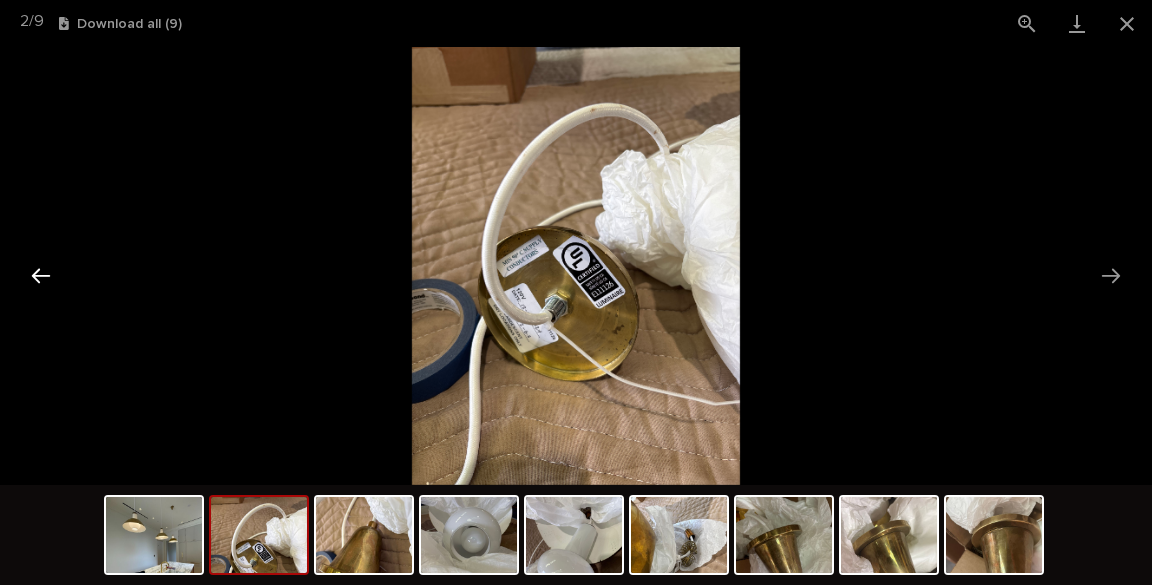 click at bounding box center [41, 275] 